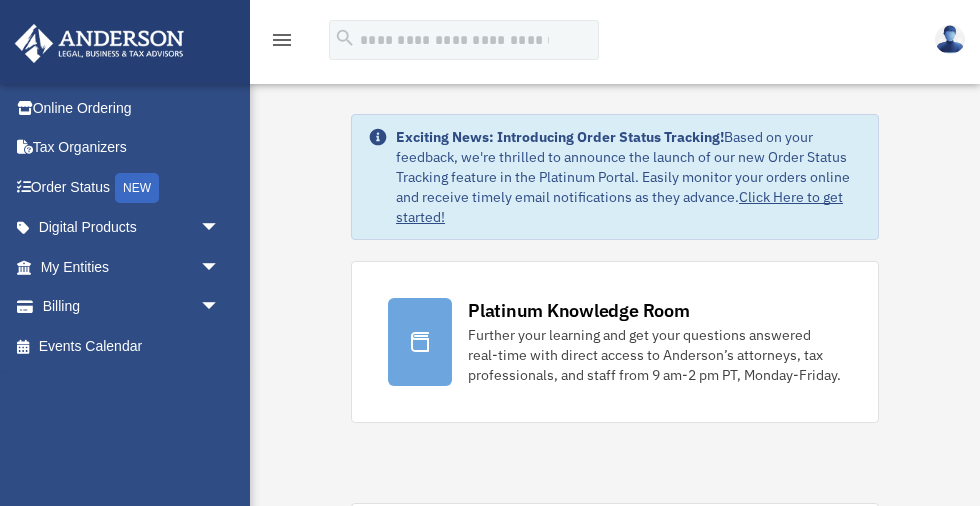 scroll, scrollTop: 0, scrollLeft: 0, axis: both 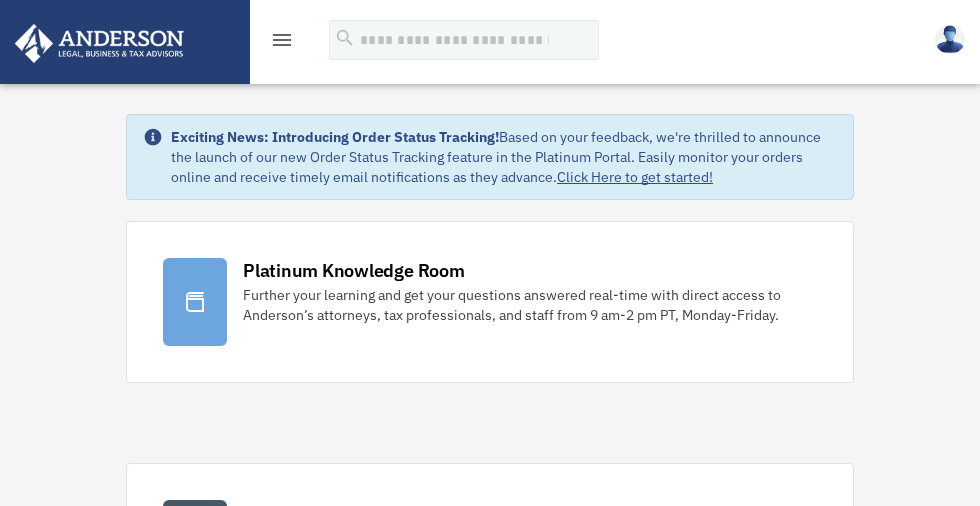 click at bounding box center (950, 39) 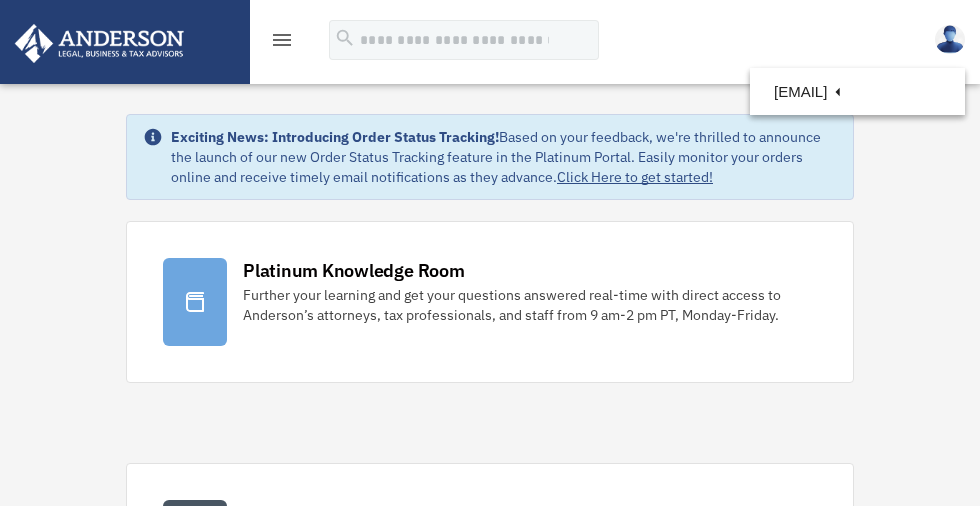 click at bounding box center (950, 39) 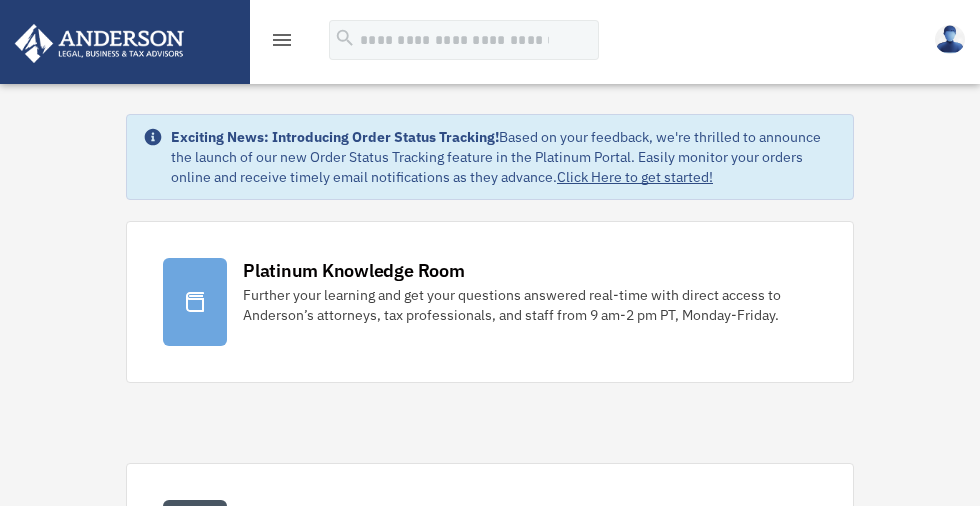 click on "Exciting News: Introducing Order Status Tracking!  Based on your feedback, we're thrilled to announce the launch of our new Order Status Tracking feature in the Platinum Portal. Easily monitor your orders online and receive timely email notifications as they advance.   Click Here to get started!
Platinum Knowledge Room
Further your learning and get your questions answered real-time with direct access to Anderson’s attorneys, tax professionals, and staff from 9 am-2 pm PT, Monday-Friday." at bounding box center (490, 1239) 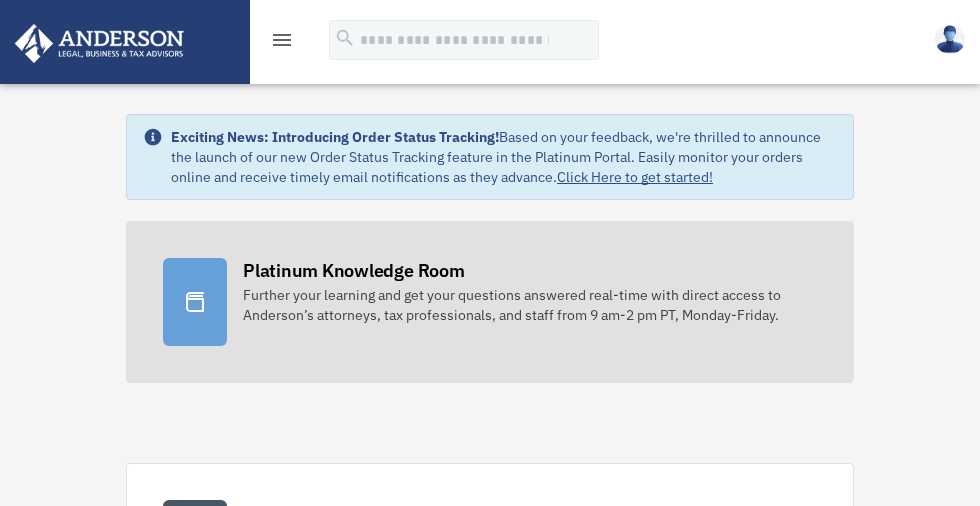 click on "Platinum Knowledge Room" at bounding box center (354, 270) 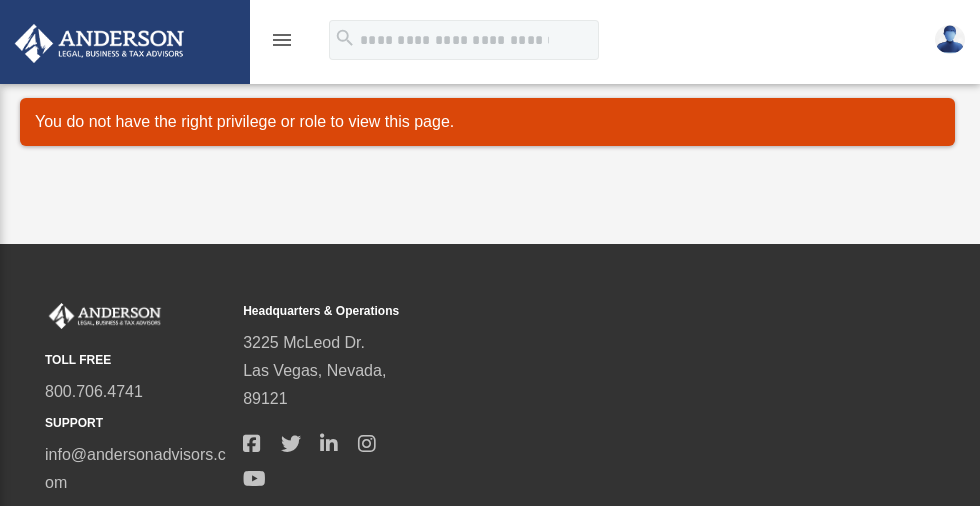 scroll, scrollTop: 0, scrollLeft: 0, axis: both 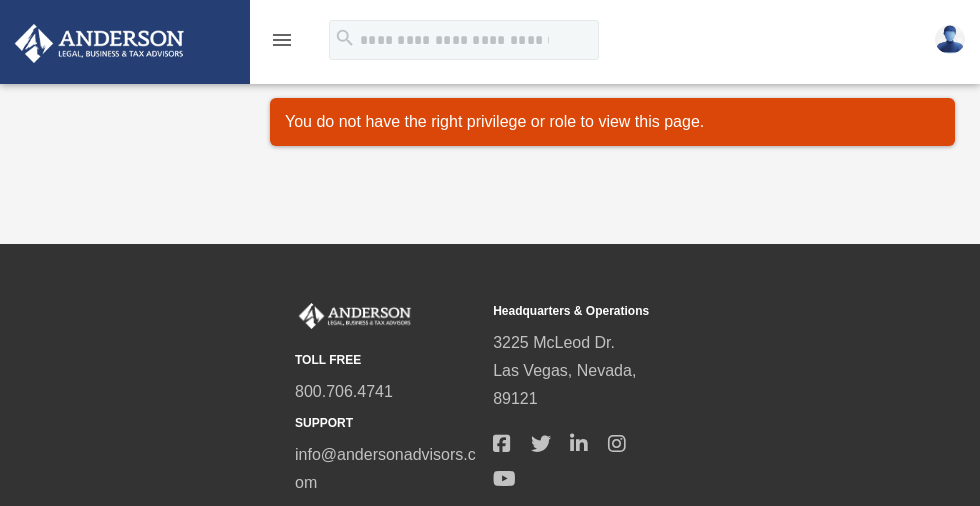 click on "menu" at bounding box center [282, 40] 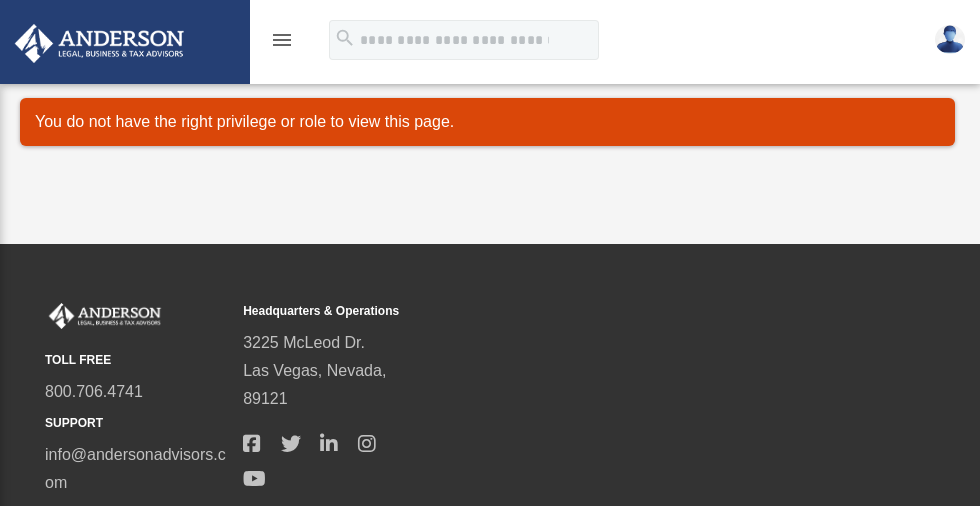 click on "menu" at bounding box center [282, 40] 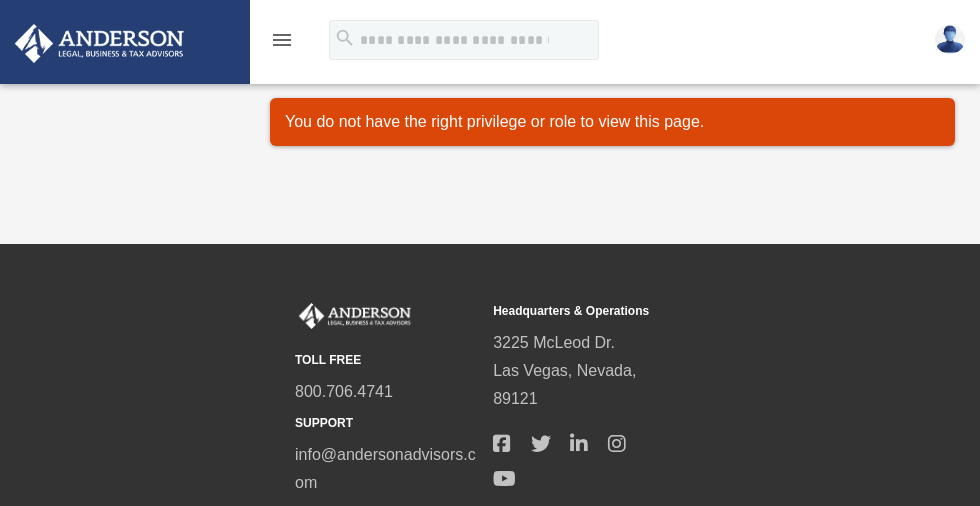 click on "menu" at bounding box center (282, 40) 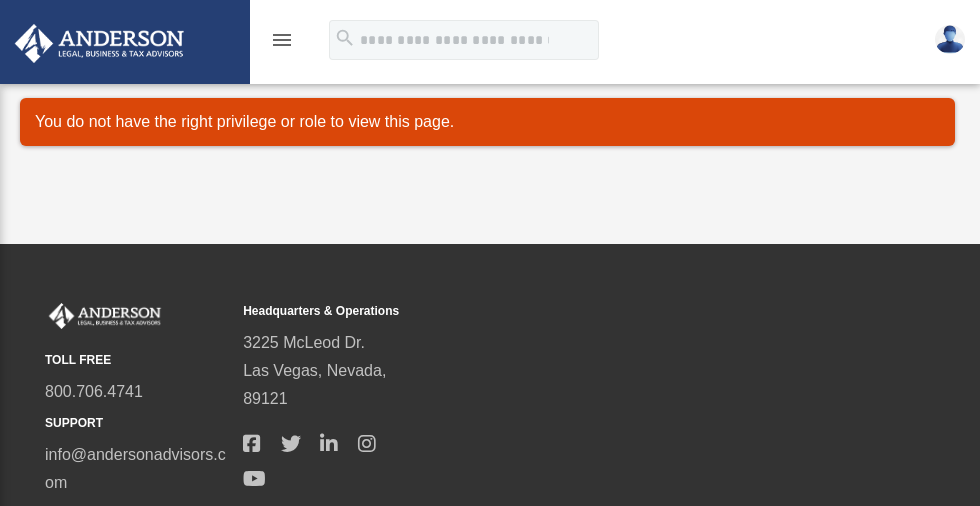 click at bounding box center [950, 39] 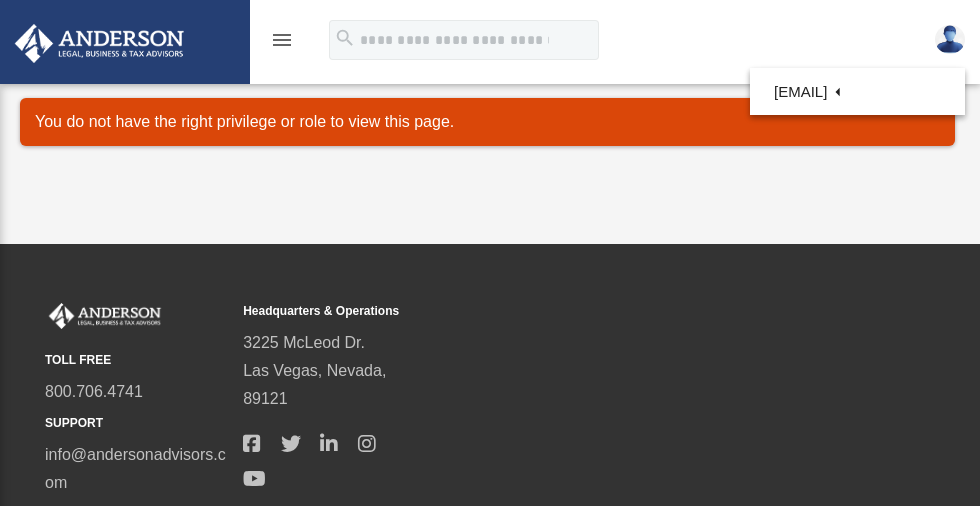 click on "Platinum Knowledge Room
atl1cjv@gmail.com
Sign Out
atl1cjv@gmail.com
Online Ordering
Tax Organizers
Order Status  NEW
Digital Products arrow_drop_down
Tax Toolbox
Virtual Bookkeeping
Land Trust Kit
Wholesale Trust Kit
My Entities arrow_drop_down
Overview
CTA Hub
Binder Walkthrough
Billing arrow_drop_down
$ Open Invoices
Past Invoices
Manage Payments
Events Calendar" at bounding box center [490, 122] 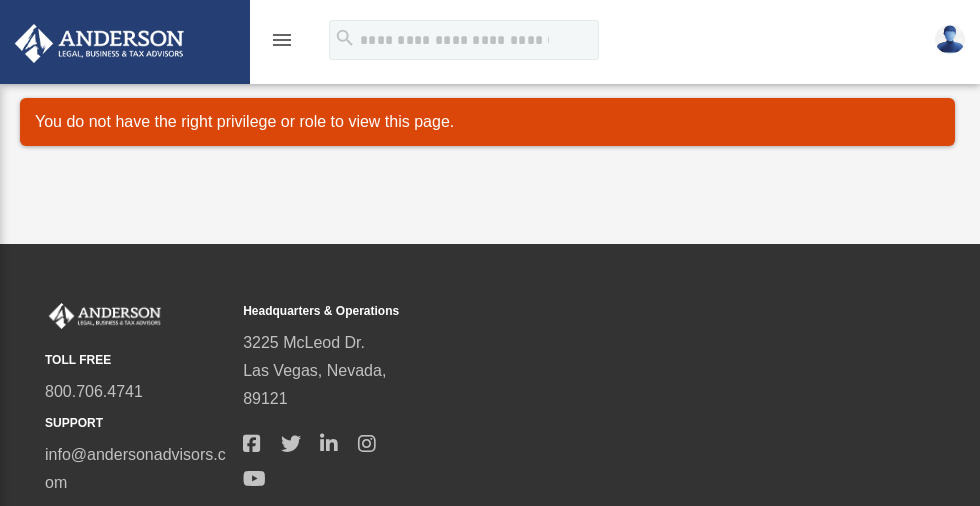click on "menu" at bounding box center [282, 40] 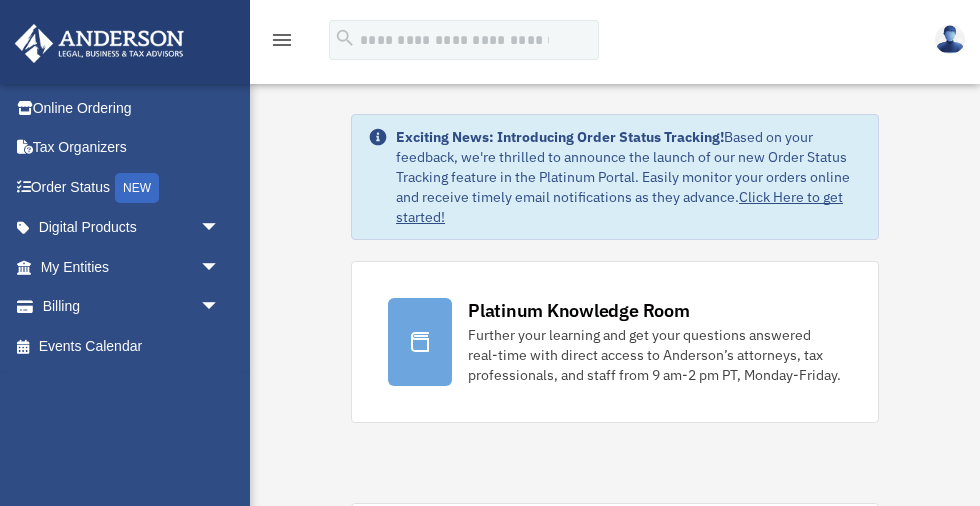 scroll, scrollTop: 0, scrollLeft: 0, axis: both 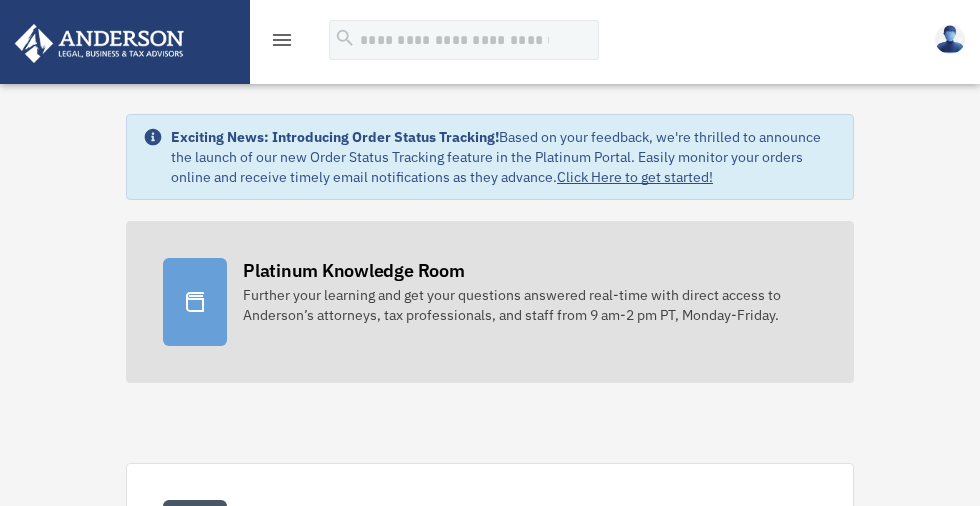 click on "Platinum Knowledge Room" at bounding box center [354, 270] 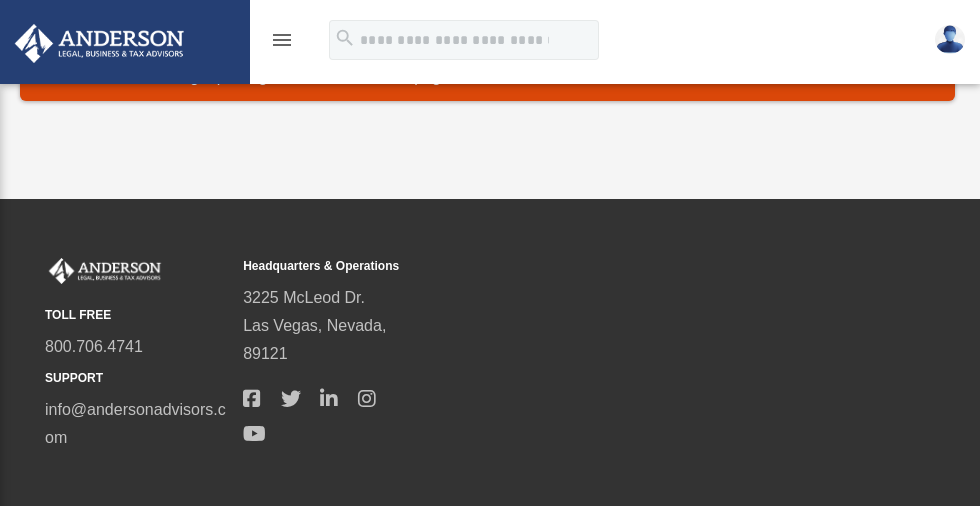 scroll, scrollTop: 73, scrollLeft: 0, axis: vertical 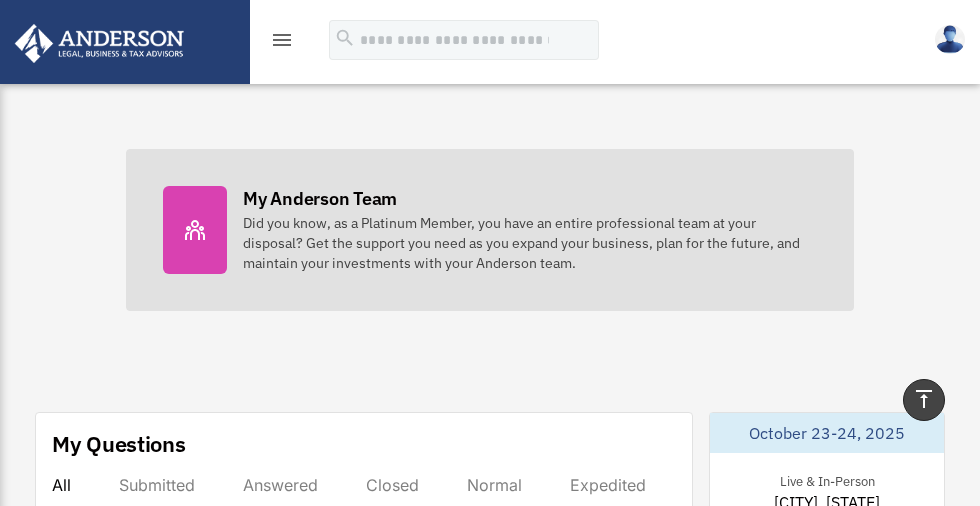 click on "Did you know, as a Platinum Member, you have an entire professional team at your disposal? Get the support you need as you expand your business, plan for the future, and maintain your investments with your Anderson team." at bounding box center [530, 243] 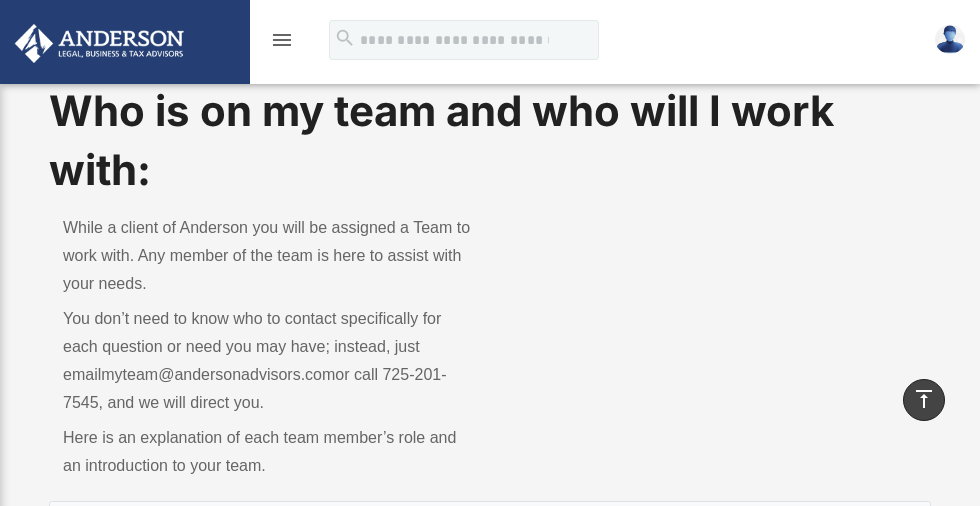 scroll, scrollTop: 0, scrollLeft: 0, axis: both 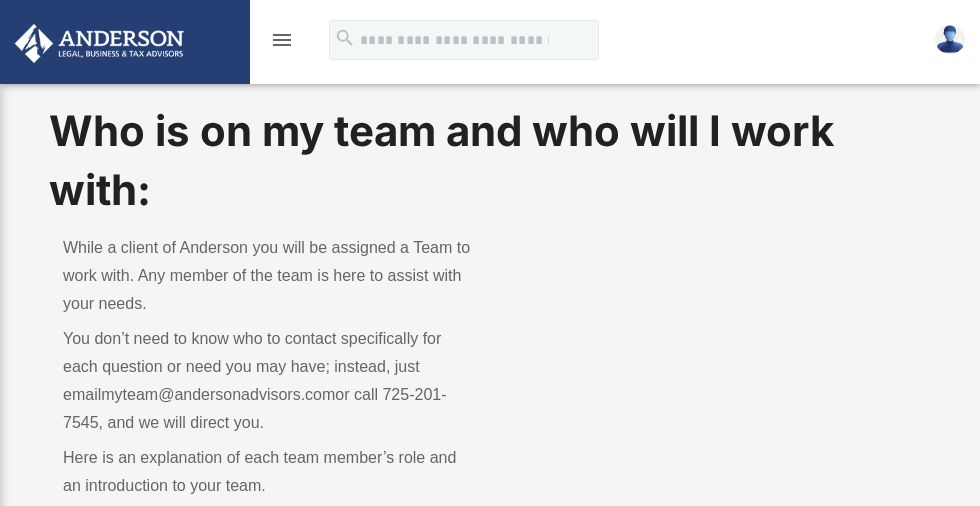 click at bounding box center (950, 39) 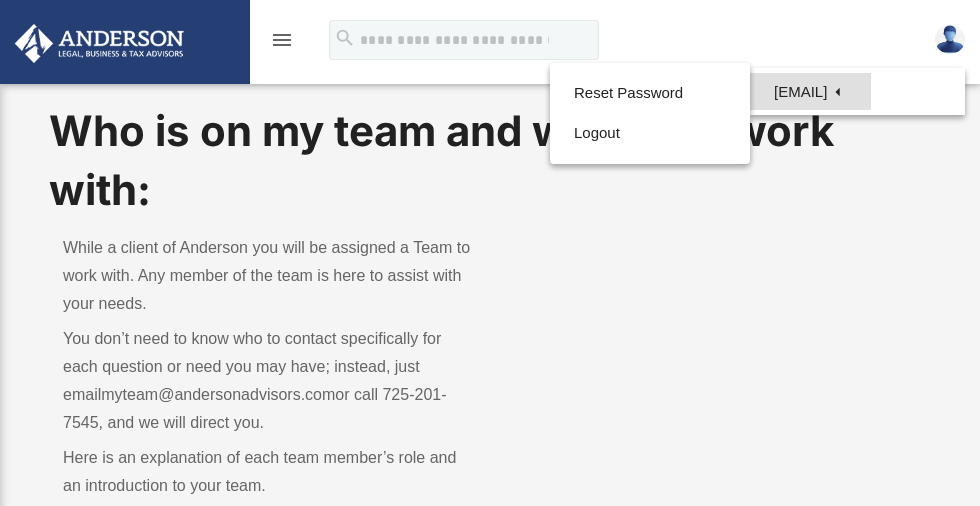 click on "[EMAIL]" at bounding box center [810, 91] 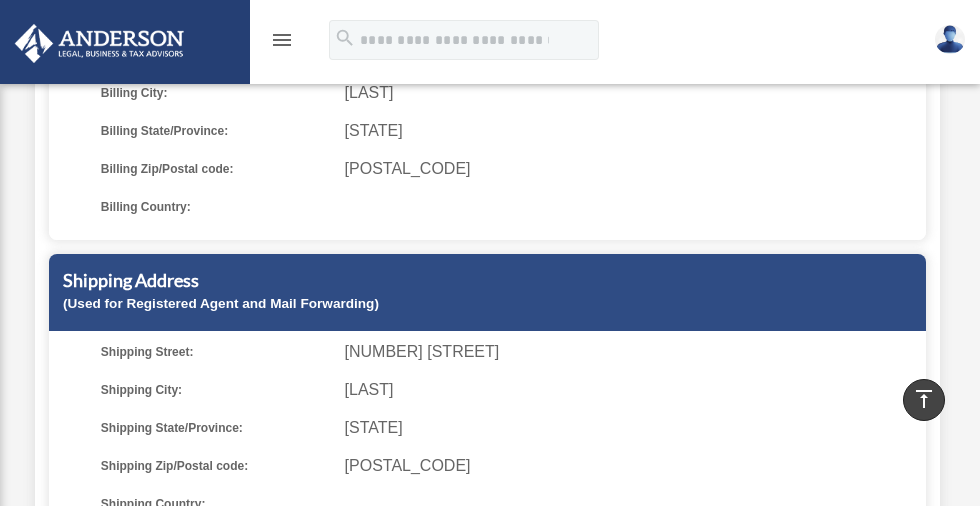 scroll, scrollTop: 0, scrollLeft: 0, axis: both 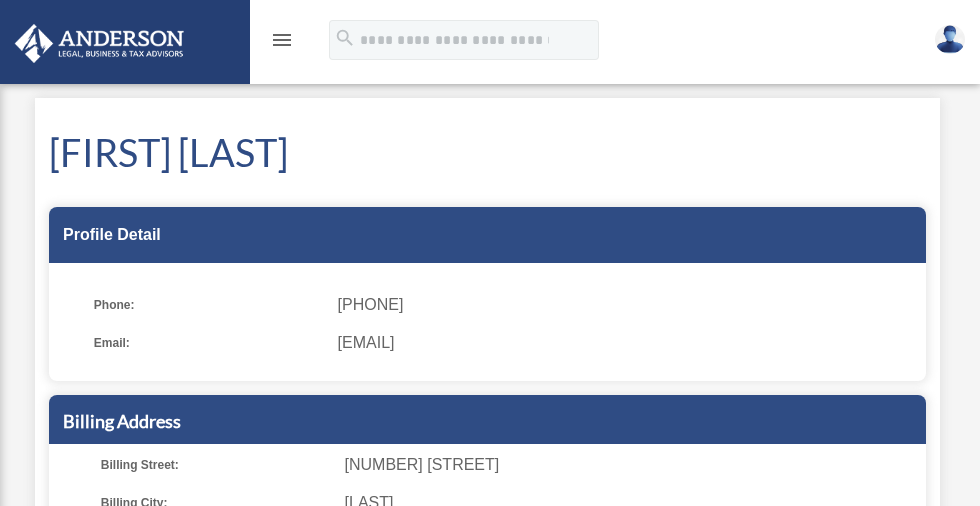 click at bounding box center [950, 39] 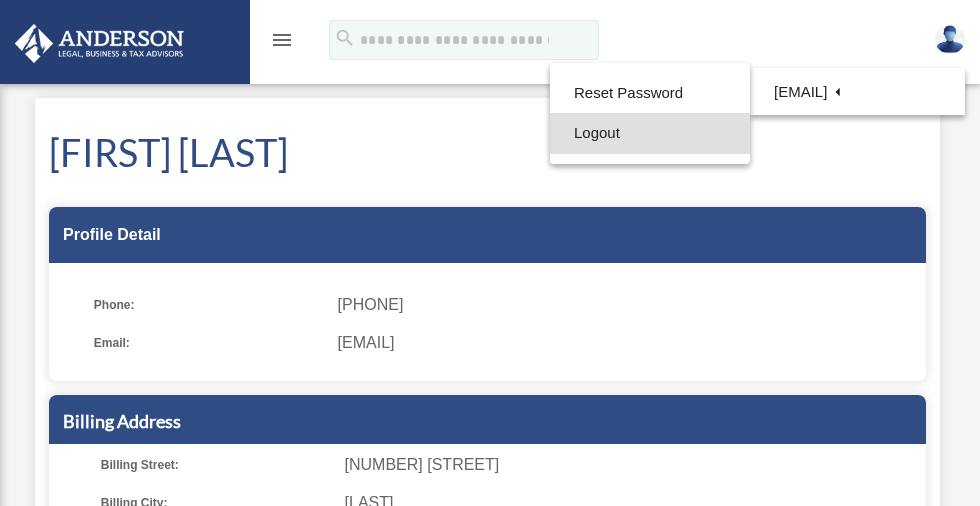 click on "Logout" at bounding box center (650, 133) 